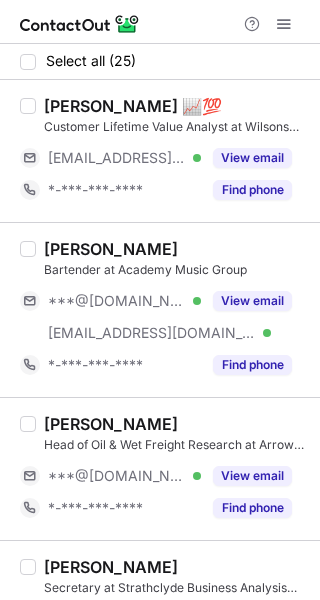 scroll, scrollTop: 0, scrollLeft: 0, axis: both 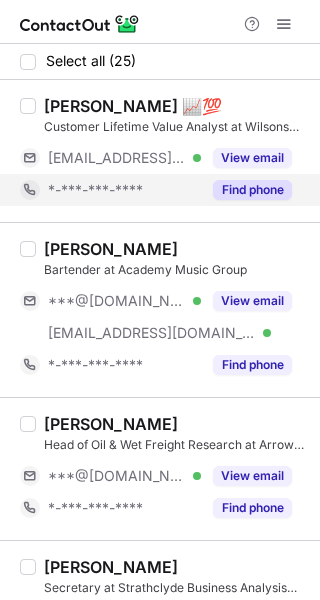 click on "Find phone" at bounding box center [246, 190] 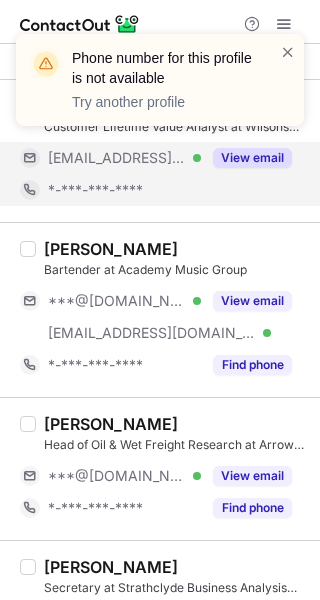 click on "Phone number for this profile is not available Try another profile" at bounding box center [160, 88] 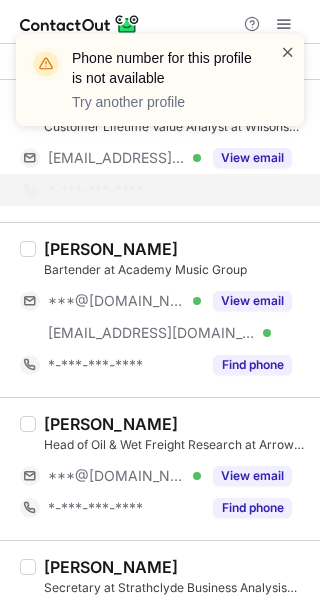 click at bounding box center (288, 52) 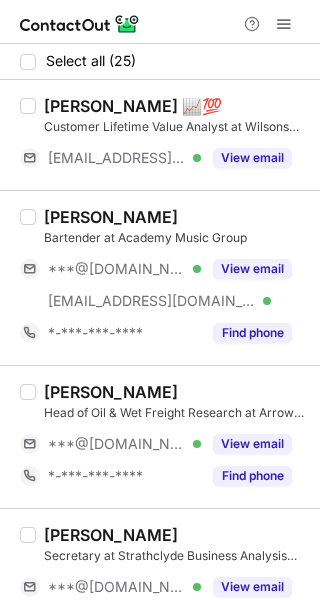 click on "Phone number for this profile is not available Try another profile" at bounding box center (160, 88) 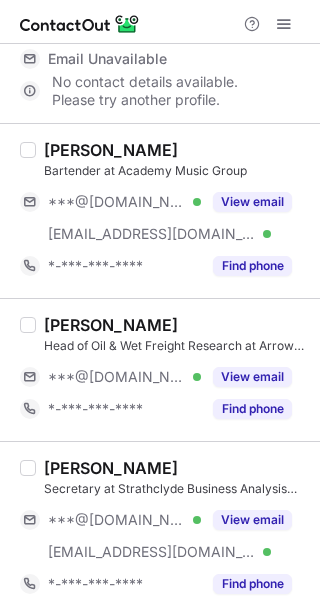 scroll, scrollTop: 117, scrollLeft: 0, axis: vertical 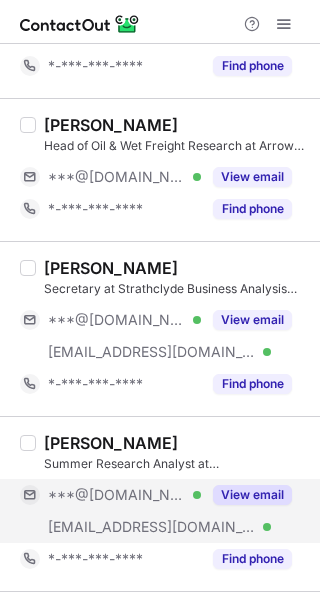 click on "View email" at bounding box center [252, 495] 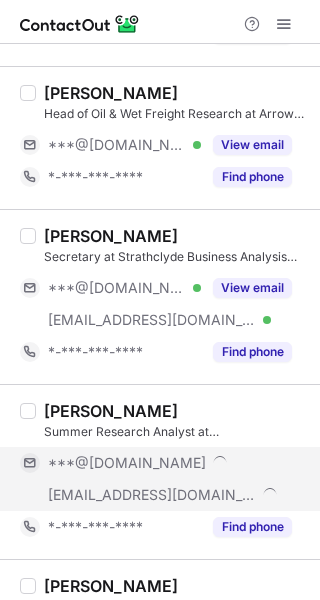 scroll, scrollTop: 267, scrollLeft: 0, axis: vertical 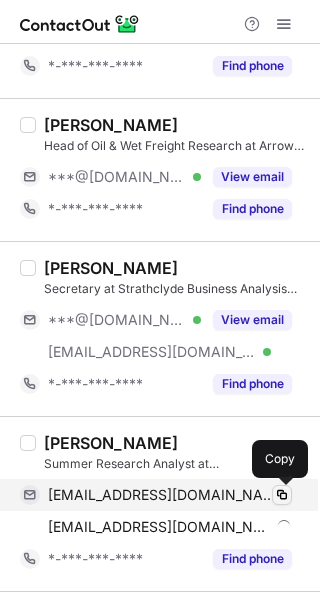 click at bounding box center (282, 495) 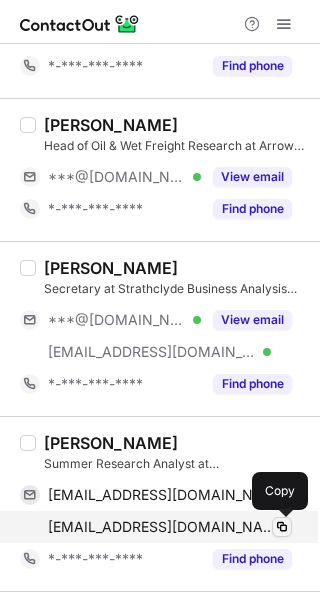 click at bounding box center [282, 527] 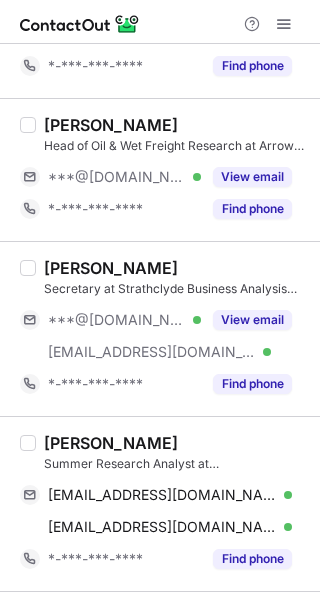 click on "[PERSON_NAME]" at bounding box center [111, 443] 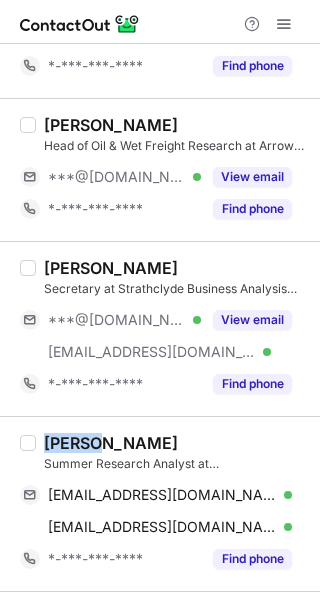 click on "[PERSON_NAME]" at bounding box center (111, 443) 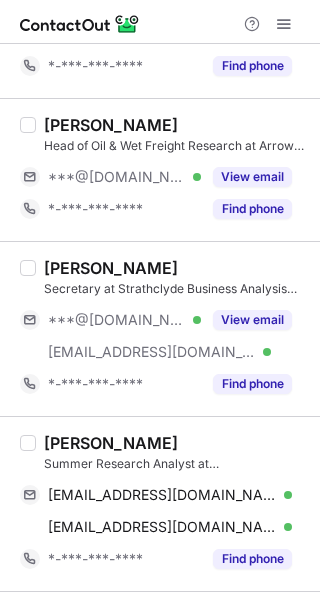 click on "Summer Research Analyst at [GEOGRAPHIC_DATA]" at bounding box center (176, 464) 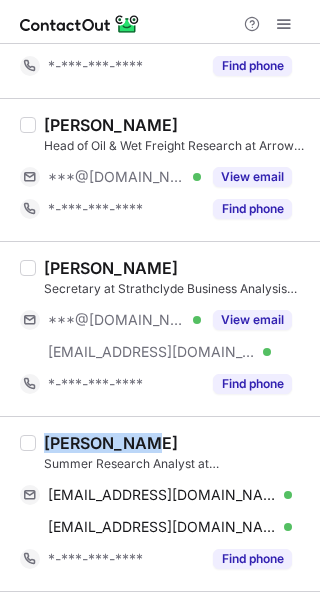 click on "Select all (24) [PERSON_NAME] 📈💯 Customer Lifetime Value Analyst at Wilsons Pet Food Ltd No contact details available. Please try another profile. [PERSON_NAME] at Academy Music Group ***@[DOMAIN_NAME] Verified [EMAIL_ADDRESS][DOMAIN_NAME] Verified View email *-***-***-**** Find phone [PERSON_NAME] Head of Oil & Wet Freight Research at Arrow Shipping & Energy ***@[DOMAIN_NAME] Verified View email *-***-***-**** Find phone [PERSON_NAME] Secretary at Strathclyde Business Analysis Society (BA) ***@[DOMAIN_NAME] Verified [EMAIL_ADDRESS][DOMAIN_NAME] Verified View email *-***-***-**** Find phone [PERSON_NAME] Summer Research Analyst at [GEOGRAPHIC_DATA] [EMAIL_ADDRESS][DOMAIN_NAME] Verified Copy [EMAIL_ADDRESS][DOMAIN_NAME] Verified Copy *-***-***-**** Find phone [PERSON_NAME] Financial Analyst at AP Capital Research ***@[DOMAIN_NAME] Verified View email *-***-***-**** Find phone Meet [PERSON_NAME] M&A Analyst at The Junior IB ***@[DOMAIN_NAME] Verified [EMAIL_ADDRESS][DOMAIN_NAME] Verified View email *-***-***-**** Find phone [PERSON_NAME] *-***-***-**** Verified" at bounding box center [160, 1678] 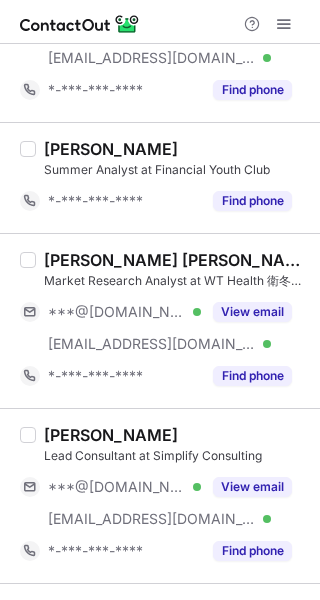 scroll, scrollTop: 1081, scrollLeft: 0, axis: vertical 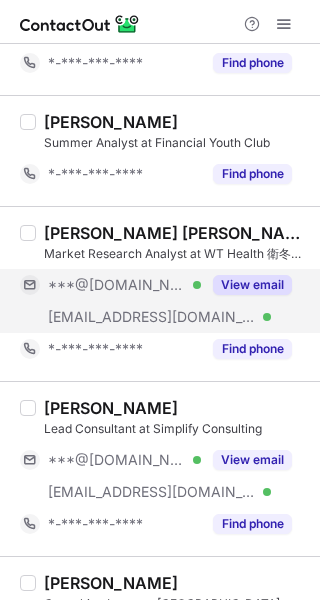 click on "View email" at bounding box center [252, 285] 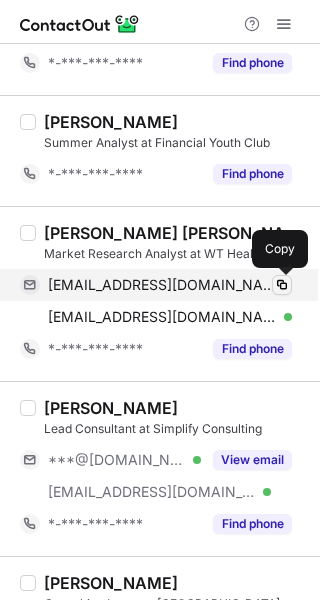 click at bounding box center [282, 285] 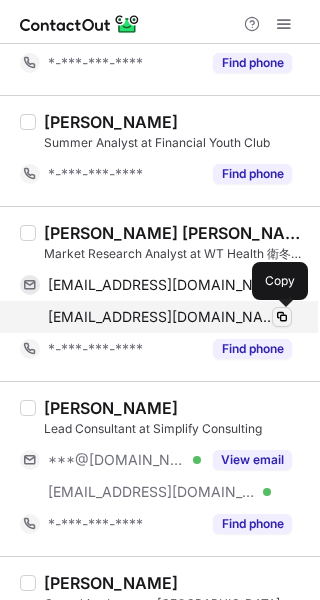 click at bounding box center (282, 317) 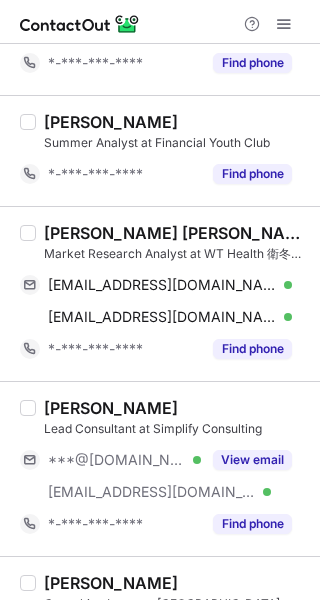 click on "[PERSON_NAME] [PERSON_NAME] Market Research Analyst at WT Health 衛冬醫療 [EMAIL_ADDRESS][DOMAIN_NAME] Verified Copy [EMAIL_ADDRESS][DOMAIN_NAME] Verified Copied! *-***-***-**** Find phone" at bounding box center (160, 293) 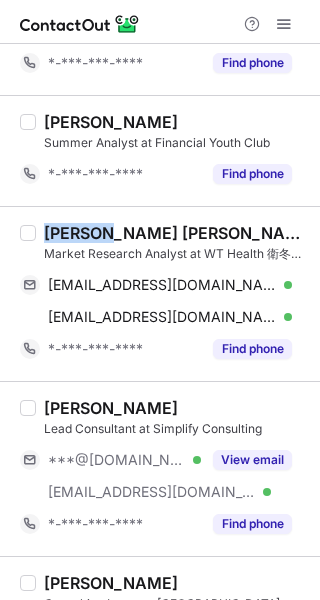 click on "[PERSON_NAME] [PERSON_NAME] Market Research Analyst at WT Health 衛冬醫療 [EMAIL_ADDRESS][DOMAIN_NAME] Verified Copy [EMAIL_ADDRESS][DOMAIN_NAME] Verified Copy *-***-***-**** Find phone" at bounding box center (160, 293) 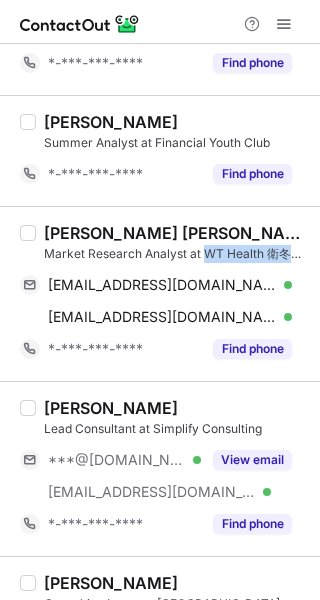 drag, startPoint x: 206, startPoint y: 258, endPoint x: 288, endPoint y: 252, distance: 82.219215 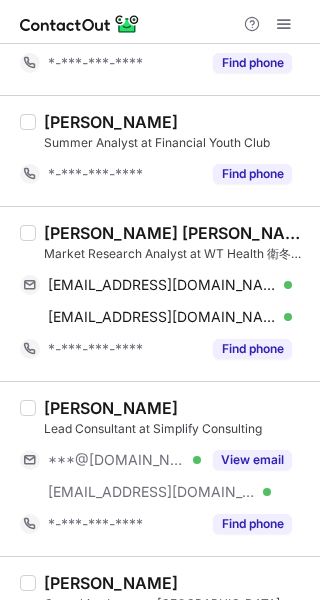 click on "[PERSON_NAME] [PERSON_NAME] Market Research Analyst at WT Health 衛冬醫療 [EMAIL_ADDRESS][DOMAIN_NAME] Verified Copy [EMAIL_ADDRESS][DOMAIN_NAME] Verified Copy *-***-***-**** Find phone" at bounding box center (160, 293) 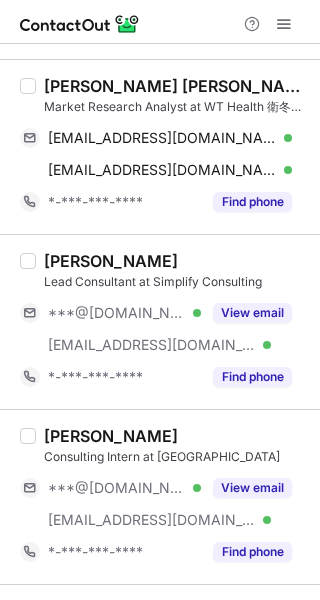 scroll, scrollTop: 1243, scrollLeft: 0, axis: vertical 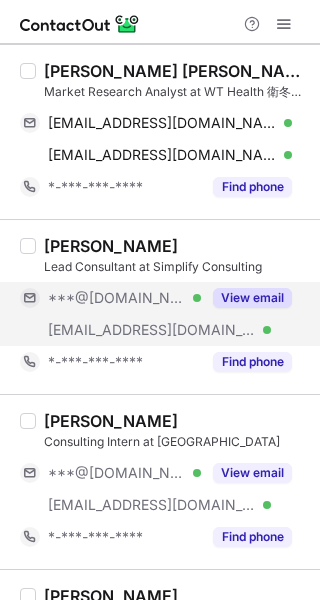 click on "View email" at bounding box center [252, 298] 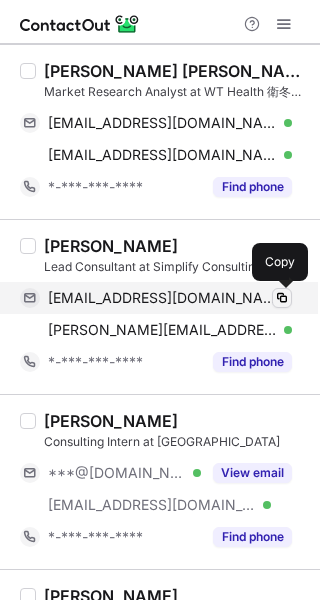 click at bounding box center [282, 298] 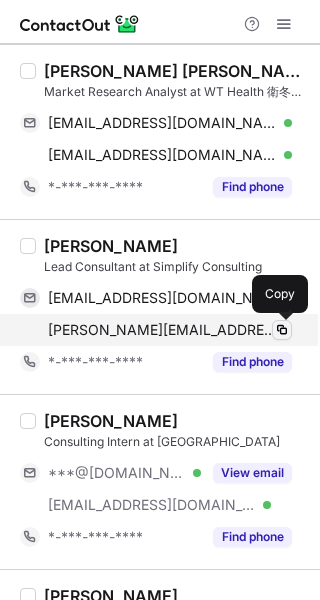 click at bounding box center [282, 330] 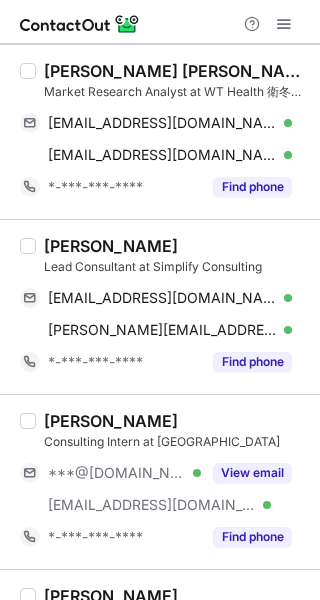 click on "[PERSON_NAME]" at bounding box center (111, 246) 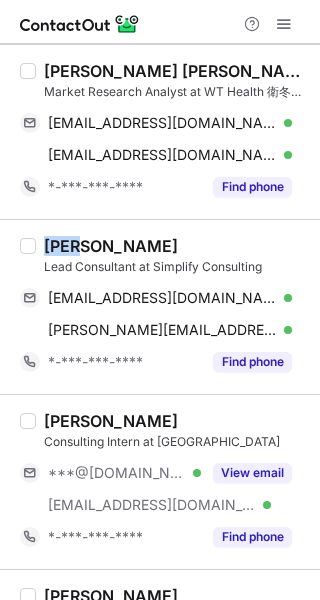 click on "[PERSON_NAME]" at bounding box center [111, 246] 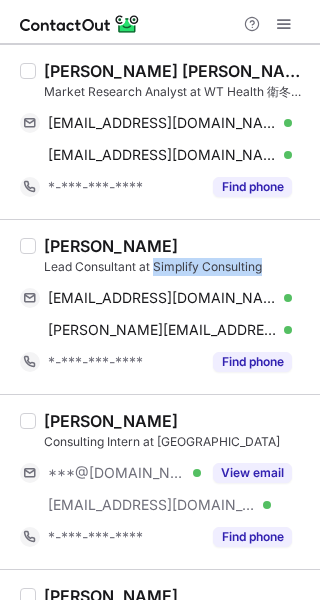 drag, startPoint x: 154, startPoint y: 265, endPoint x: 290, endPoint y: 258, distance: 136.18002 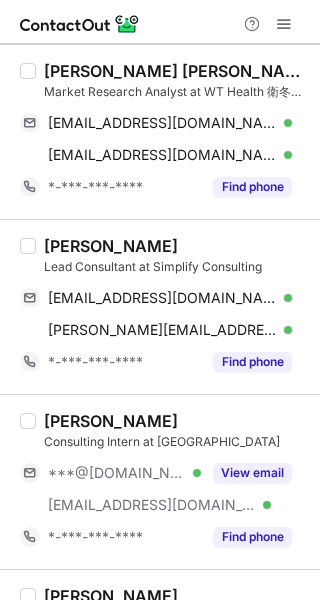 click on "[PERSON_NAME]" at bounding box center (176, 421) 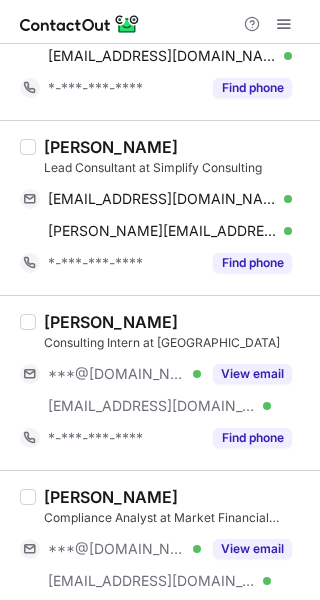 scroll, scrollTop: 1363, scrollLeft: 0, axis: vertical 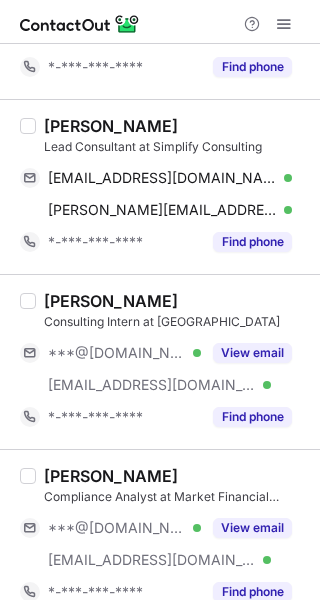 click on "[PERSON_NAME] Compliance Analyst at Market Financial Solutions ***@[DOMAIN_NAME] Verified [EMAIL_ADDRESS][DOMAIN_NAME] Verified View email *-***-***-**** Find phone" at bounding box center [172, 537] 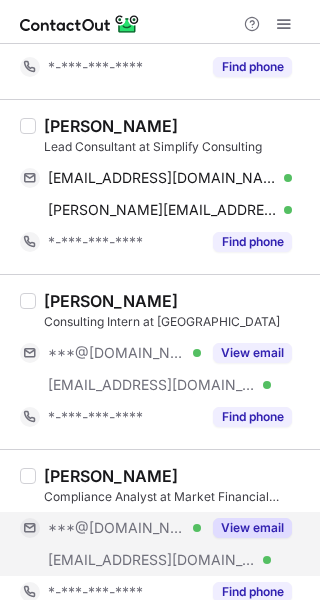 click on "View email" at bounding box center (252, 528) 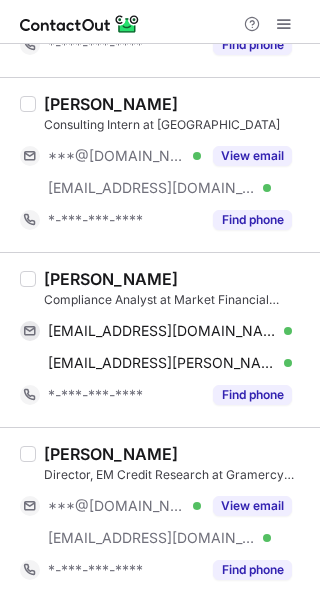 scroll, scrollTop: 1561, scrollLeft: 0, axis: vertical 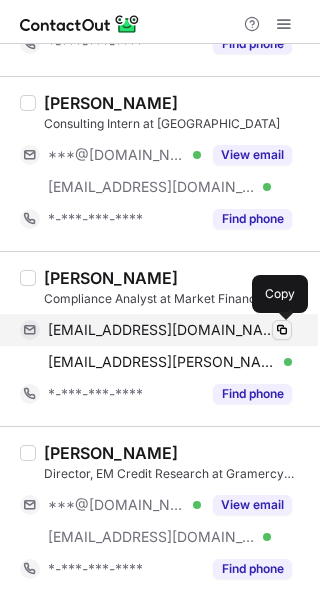 click at bounding box center (282, 330) 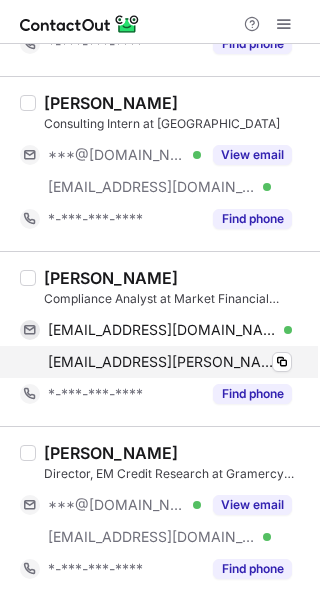 click on "[EMAIL_ADDRESS][PERSON_NAME][DOMAIN_NAME] Verified" at bounding box center [170, 362] 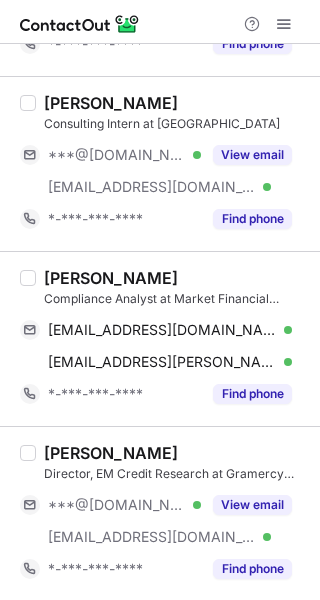 click on "[PERSON_NAME]" at bounding box center [111, 278] 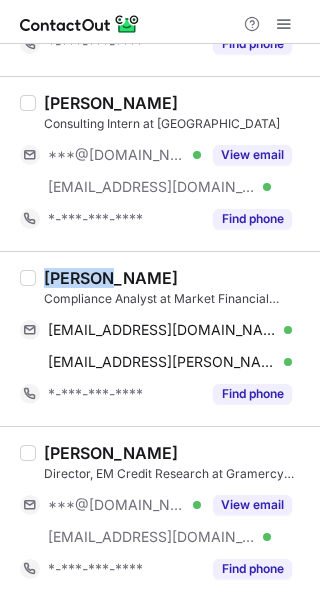 click on "[PERSON_NAME]" at bounding box center [111, 278] 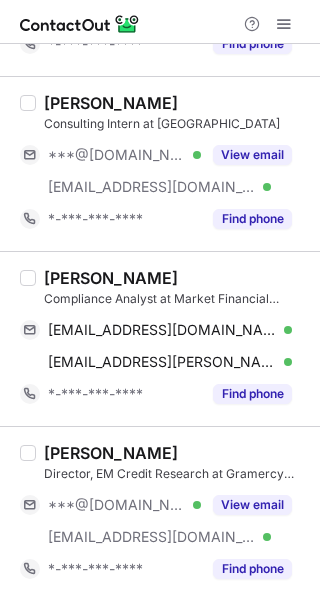 click on "[PERSON_NAME] Director, EM Credit Research at Gramercy Funds Management LLC ***@[DOMAIN_NAME] Verified [EMAIL_ADDRESS][DOMAIN_NAME] Verified View email *-***-***-**** Find phone" at bounding box center [160, 513] 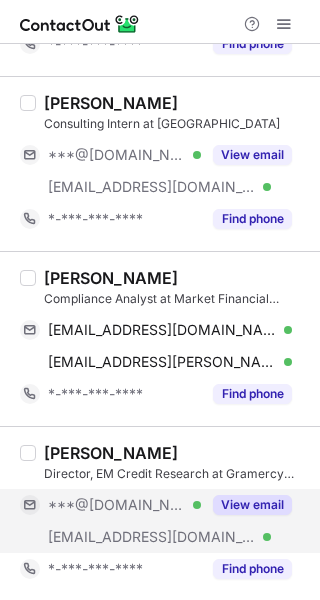 click on "View email" at bounding box center [252, 505] 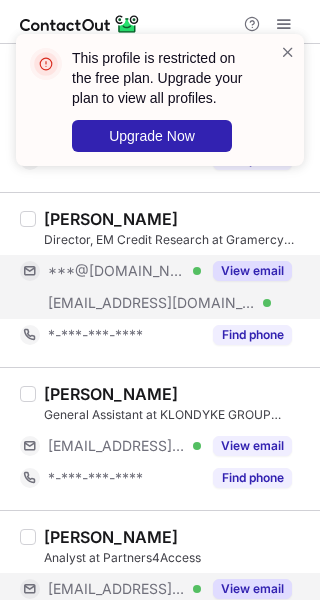scroll, scrollTop: 1799, scrollLeft: 0, axis: vertical 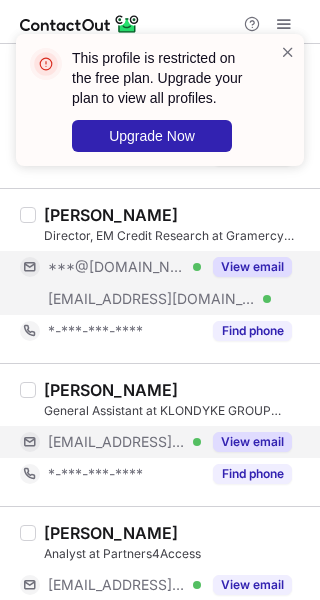 click on "View email" at bounding box center [252, 442] 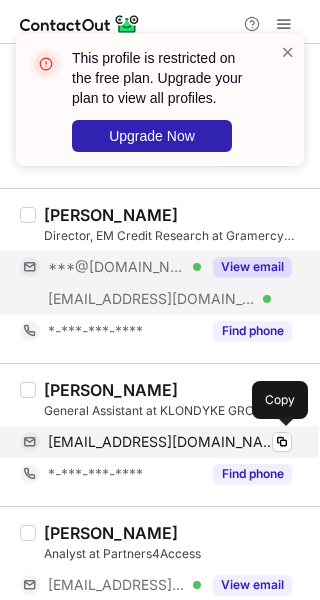 click on "[EMAIL_ADDRESS][DOMAIN_NAME] Verified" at bounding box center (170, 442) 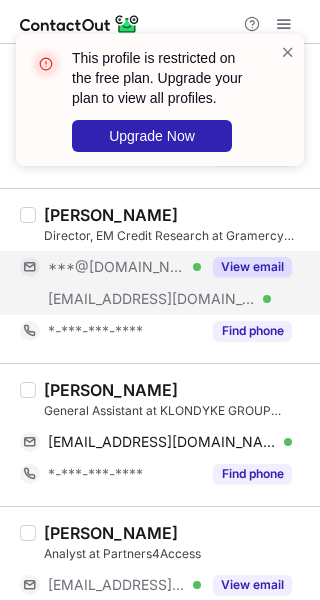 click on "[PERSON_NAME]" at bounding box center (111, 390) 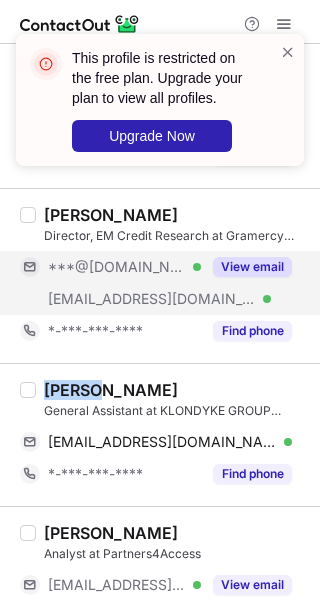 click on "[PERSON_NAME]" at bounding box center [111, 390] 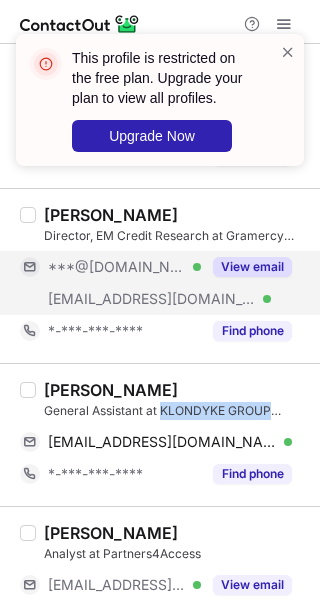 drag, startPoint x: 163, startPoint y: 418, endPoint x: 300, endPoint y: 402, distance: 137.93114 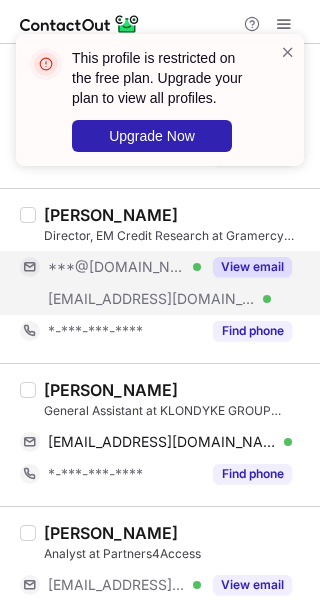 click on "[PERSON_NAME] Analyst at Partners4Access [EMAIL_ADDRESS][DOMAIN_NAME] Verified View email *-***-***-**** Find phone" at bounding box center (160, 577) 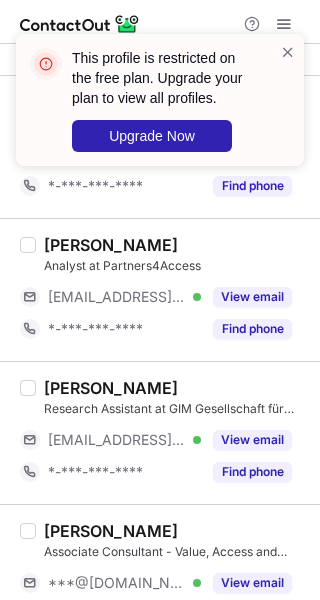 scroll, scrollTop: 2089, scrollLeft: 0, axis: vertical 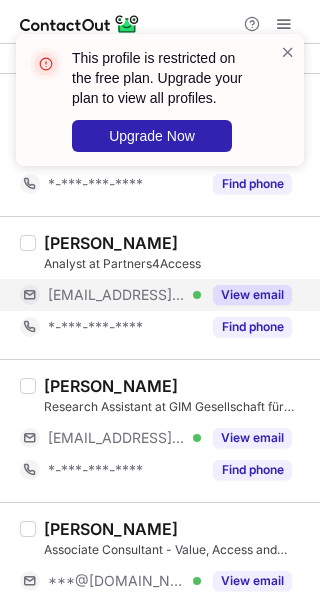 click on "View email" at bounding box center [252, 295] 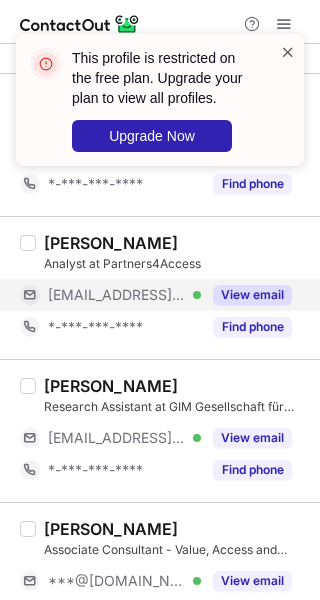 click at bounding box center (288, 52) 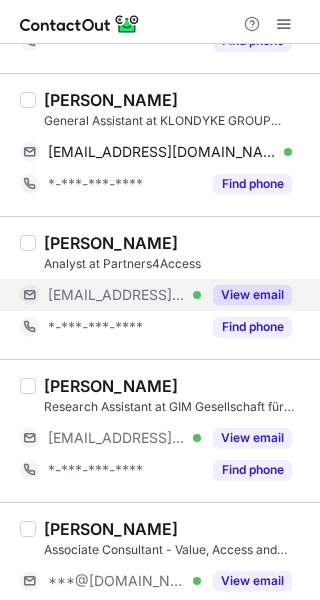 click on "View email" at bounding box center (252, 295) 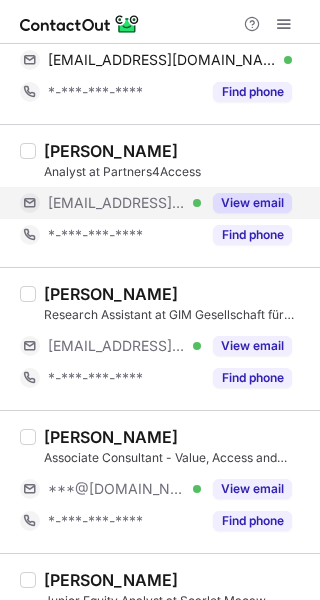 scroll, scrollTop: 2186, scrollLeft: 0, axis: vertical 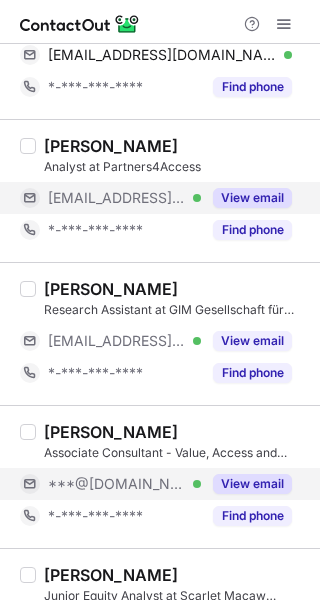 click on "View email" at bounding box center [252, 484] 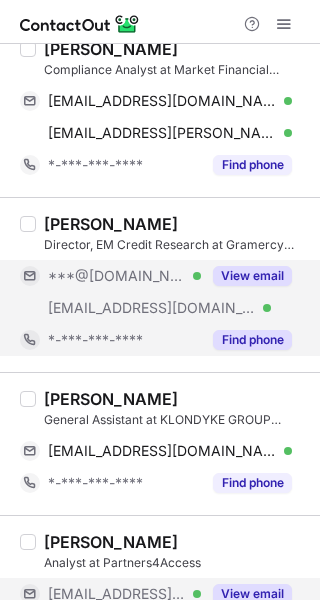 scroll, scrollTop: 1792, scrollLeft: 0, axis: vertical 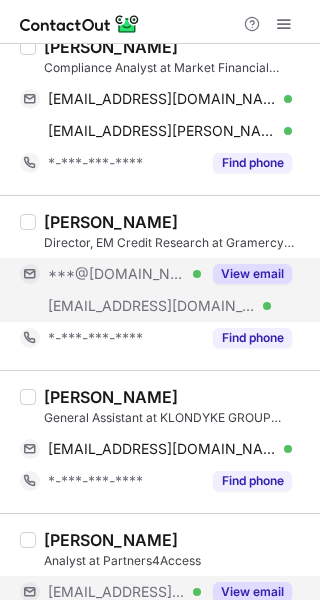 click on "View email" at bounding box center [252, 274] 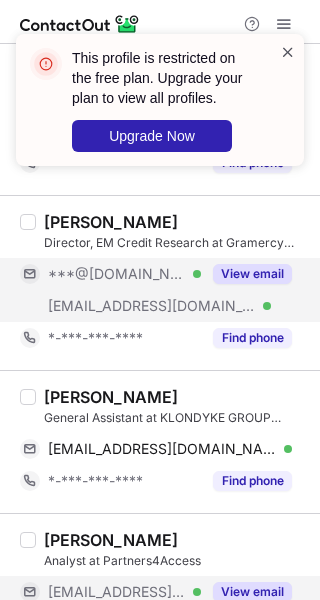 click at bounding box center [288, 52] 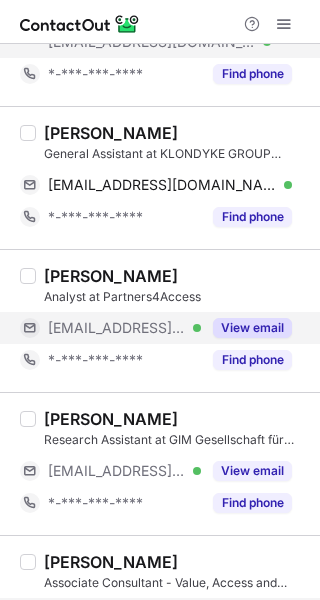 scroll, scrollTop: 2065, scrollLeft: 0, axis: vertical 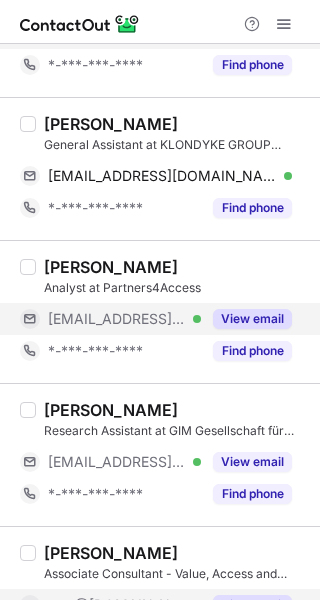 click on "View email" at bounding box center (246, 319) 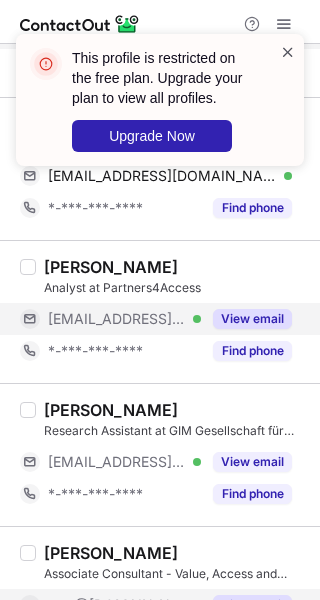click at bounding box center [288, 52] 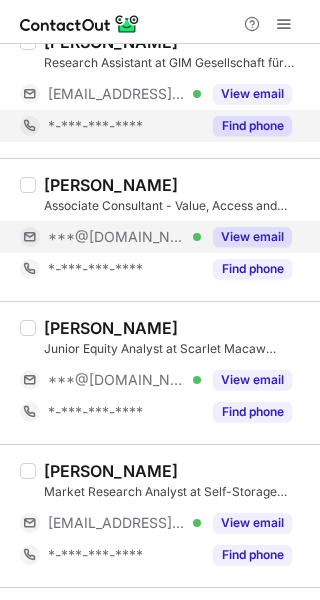 scroll, scrollTop: 2455, scrollLeft: 0, axis: vertical 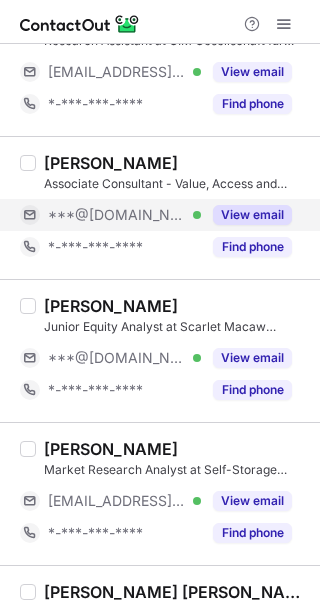 click on "View email" at bounding box center (252, 215) 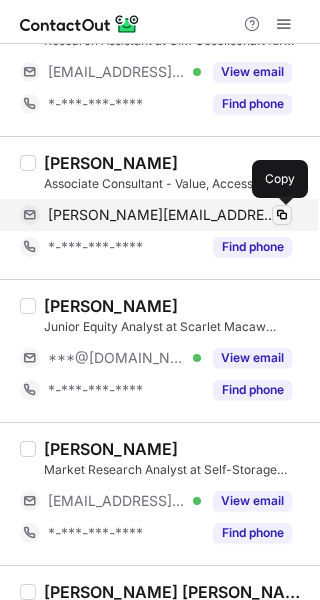 click at bounding box center [282, 215] 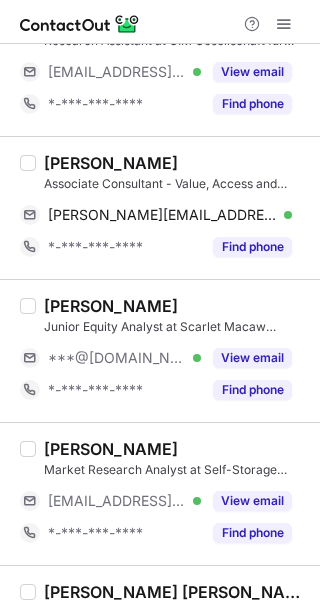 click on "[PERSON_NAME]" at bounding box center [111, 163] 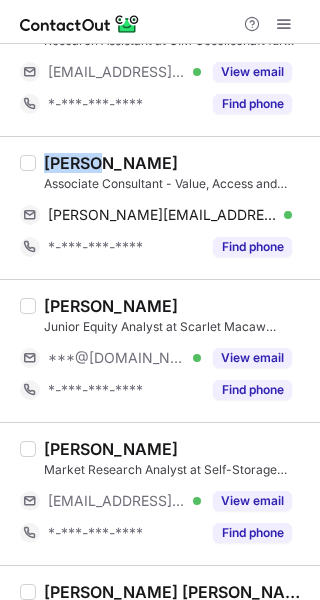 click on "[PERSON_NAME]" at bounding box center (111, 163) 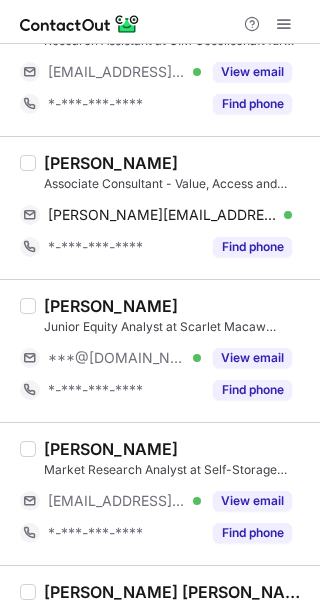click on "[PERSON_NAME] Market Research Analyst at Self-Storage Ninjas [EMAIL_ADDRESS][DOMAIN_NAME] Verified View email *-***-***-**** Find phone" at bounding box center [160, 493] 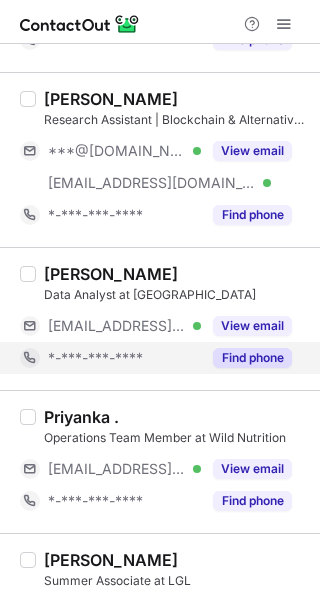 scroll, scrollTop: 3205, scrollLeft: 0, axis: vertical 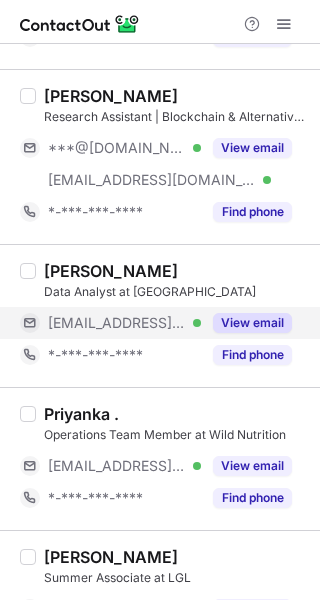 click on "View email" at bounding box center (252, 323) 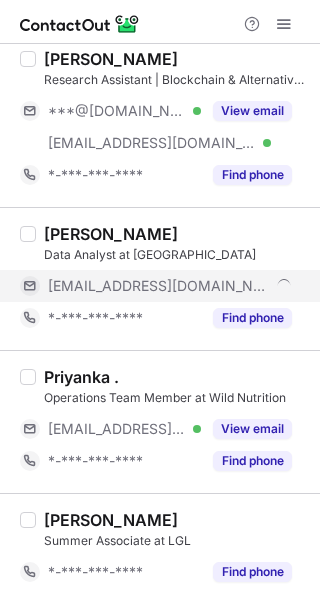 scroll, scrollTop: 3246, scrollLeft: 0, axis: vertical 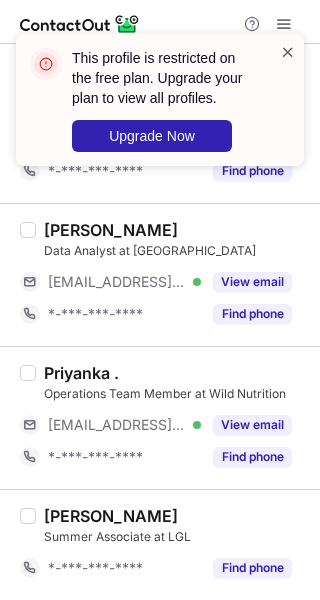click at bounding box center (288, 52) 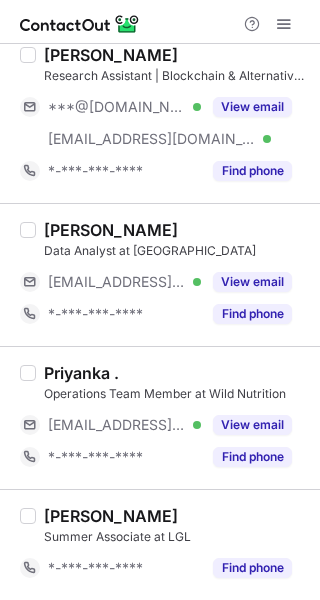 click on "[PERSON_NAME] Data Analyst at Paxport [EMAIL_ADDRESS][DOMAIN_NAME] Verified View email *-***-***-**** Find phone" at bounding box center (160, 274) 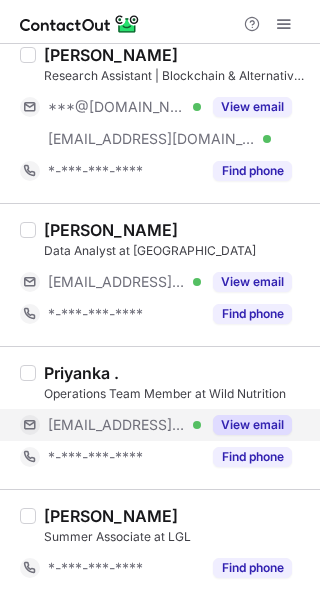 click on "View email" at bounding box center (246, 425) 